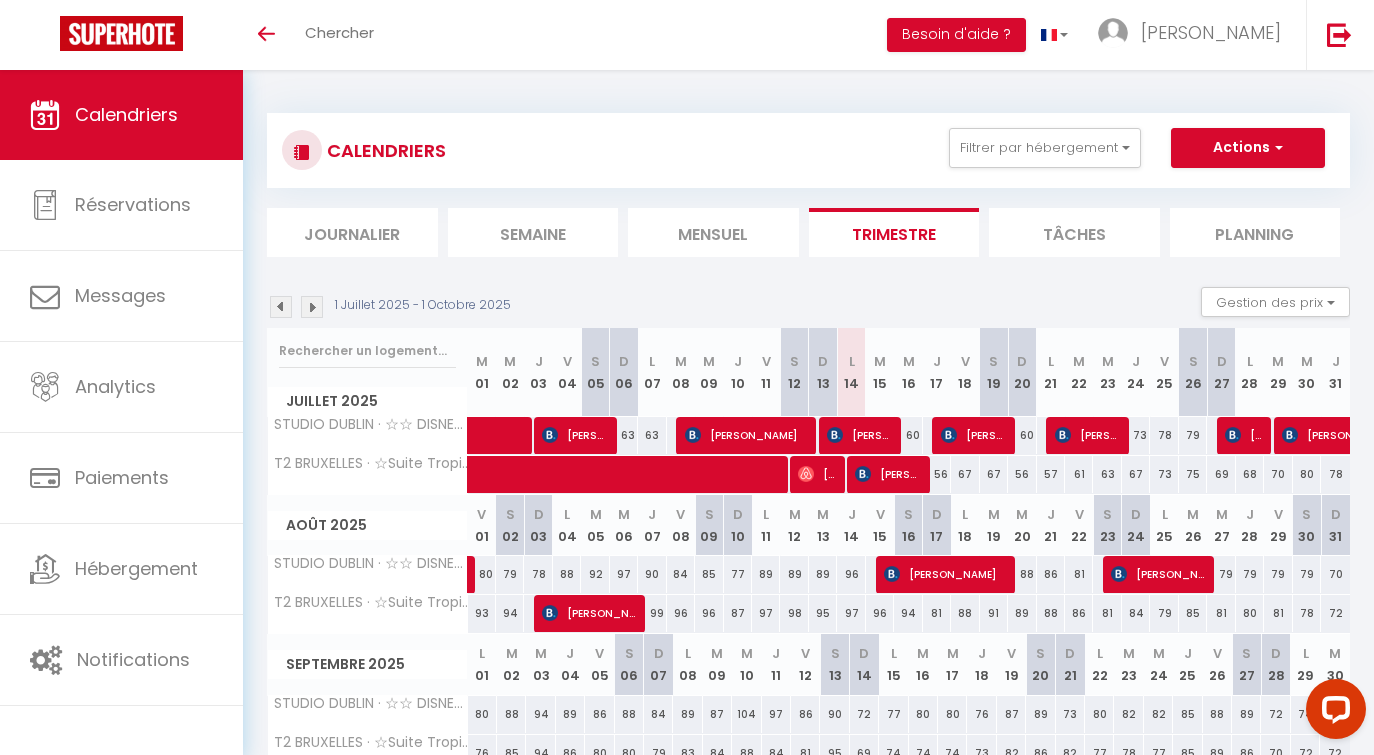 scroll, scrollTop: 0, scrollLeft: 0, axis: both 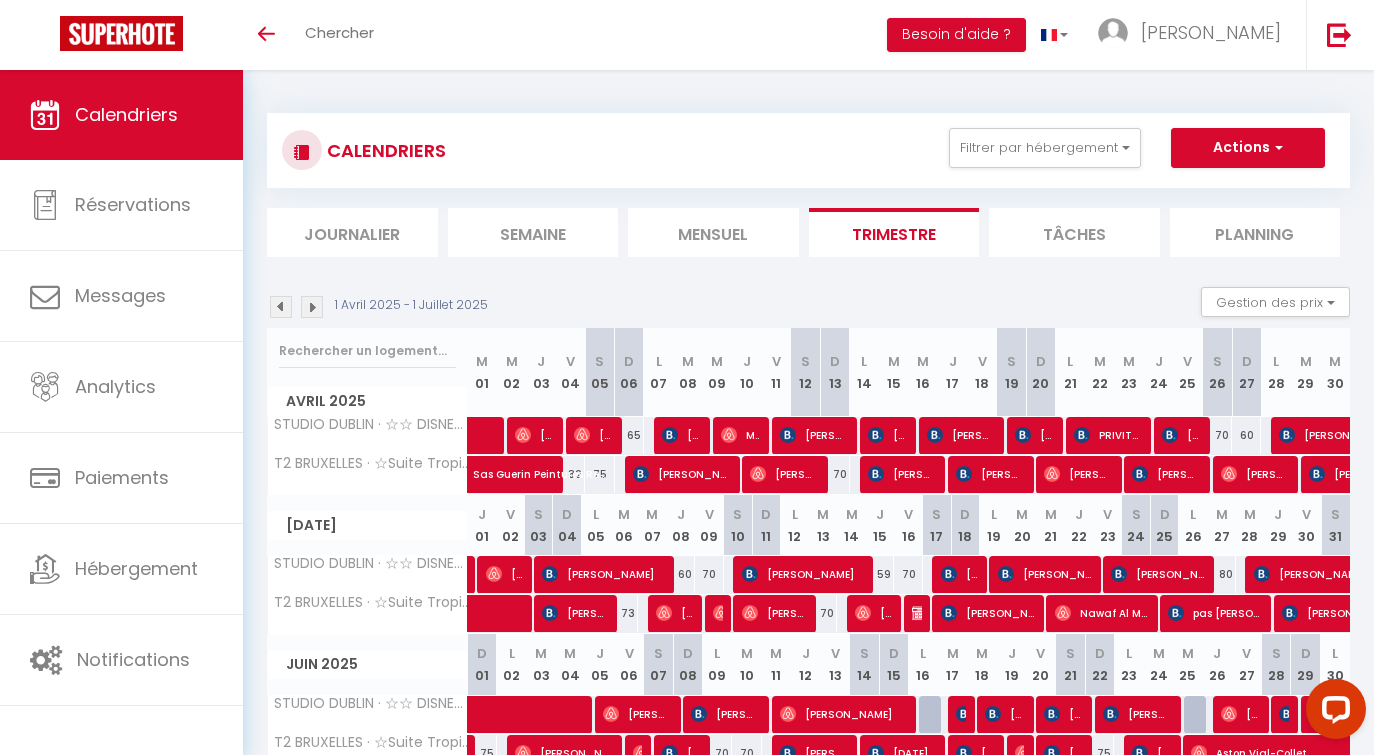click at bounding box center (1170, 435) 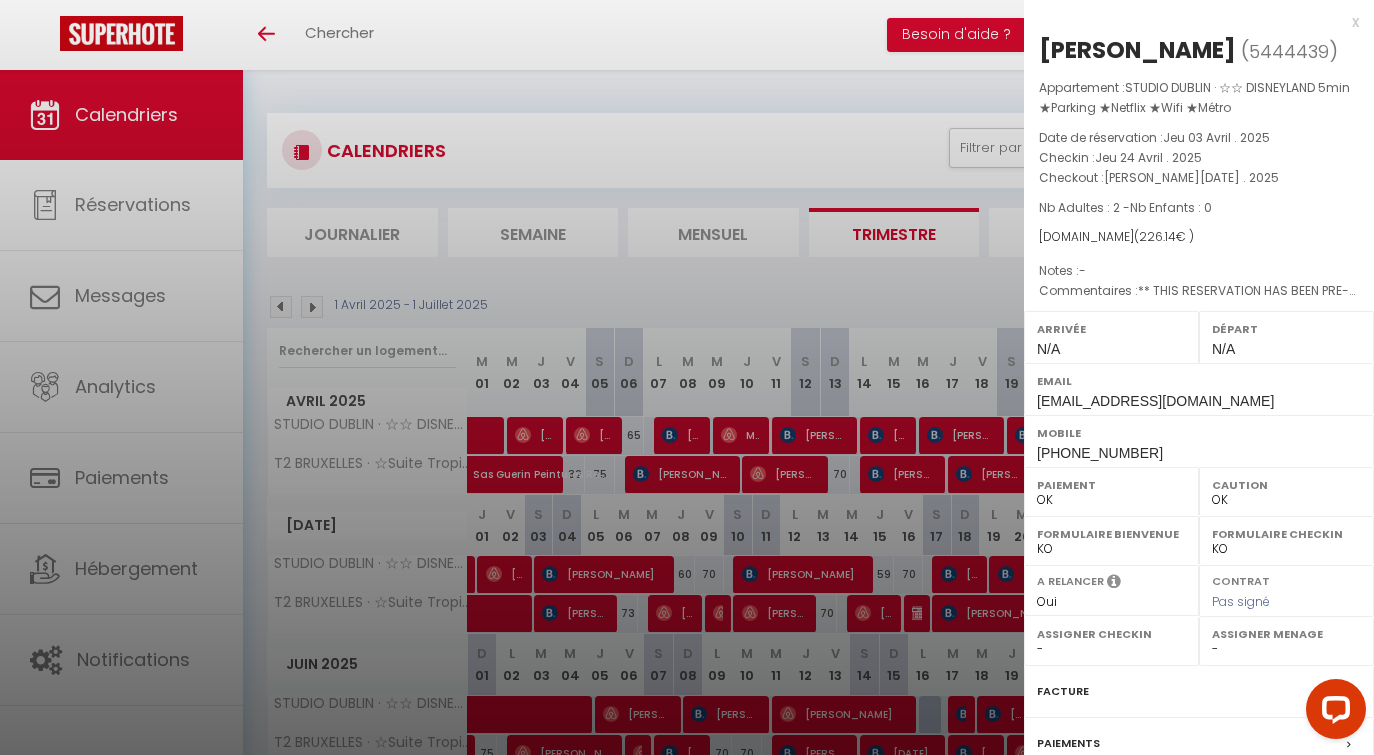 click at bounding box center [687, 377] 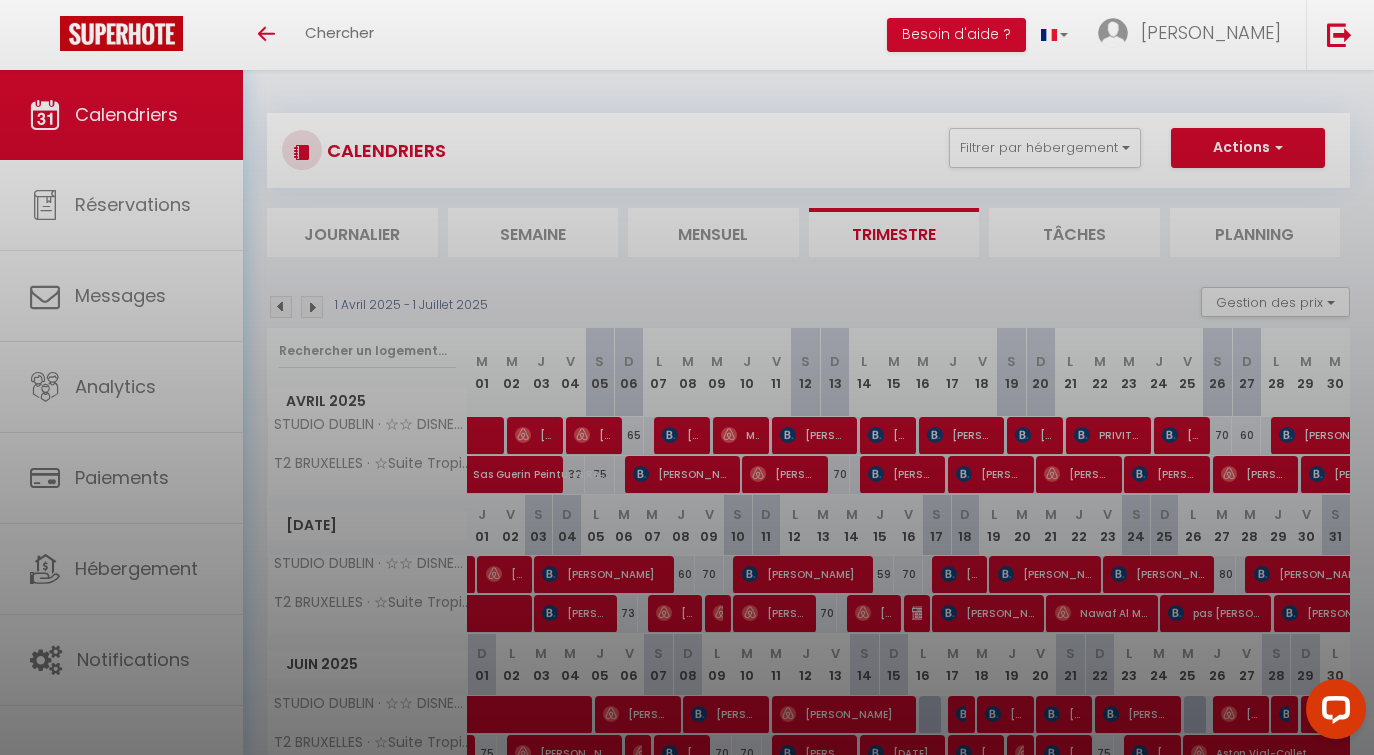 click at bounding box center (687, 377) 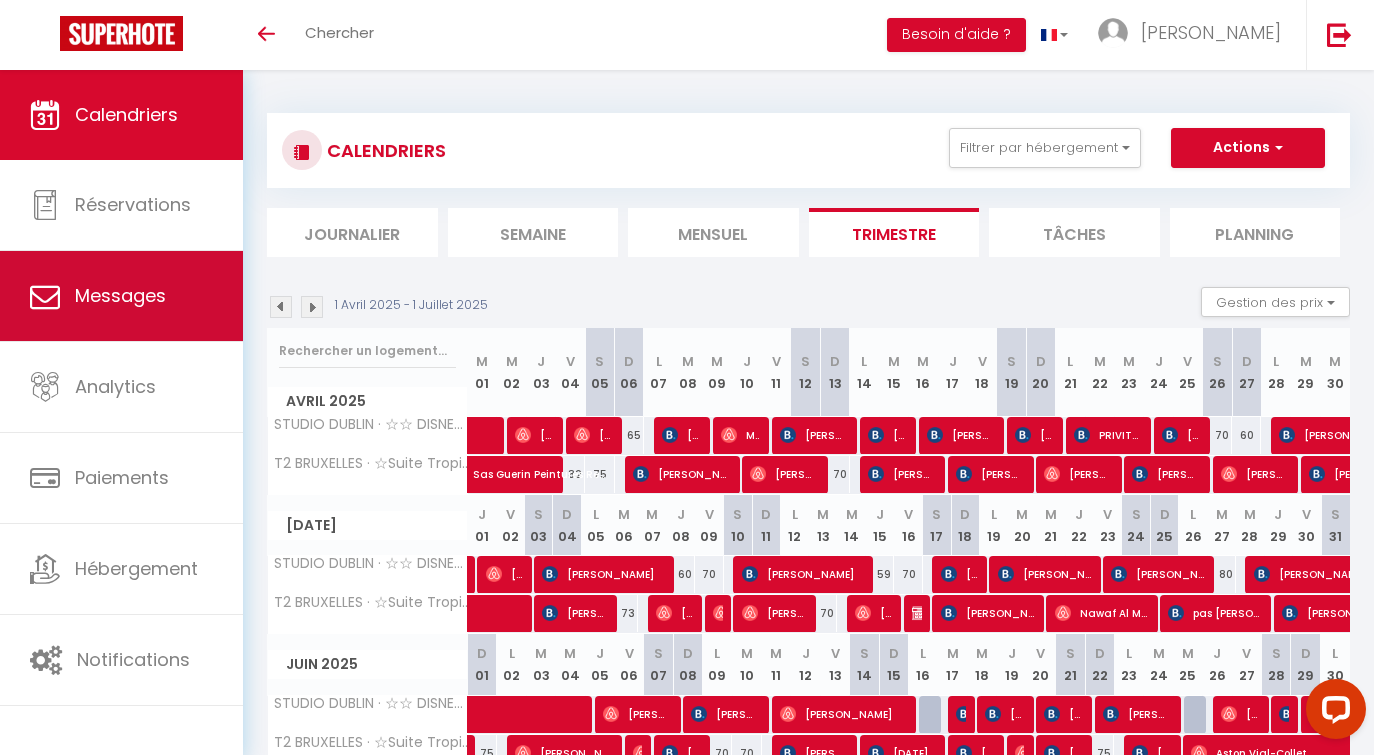 click on "Messages" at bounding box center [120, 295] 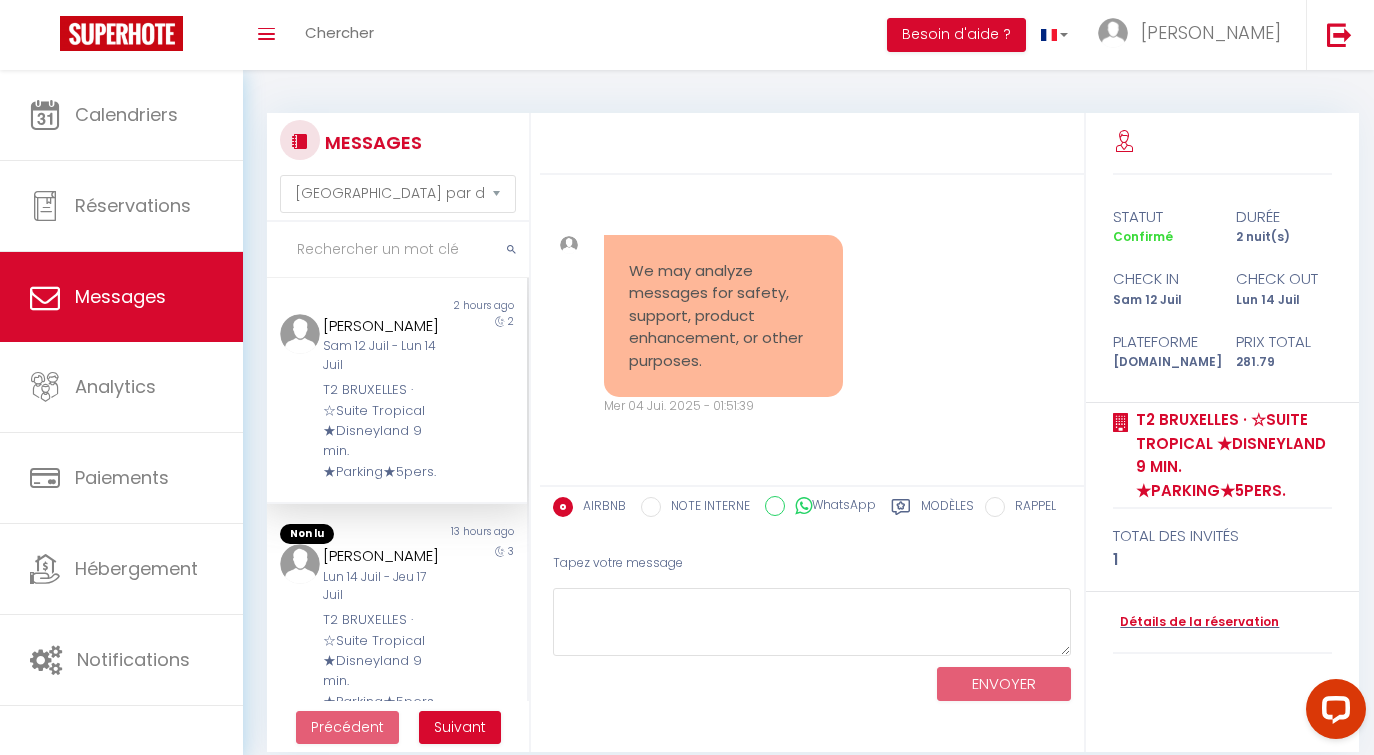 scroll, scrollTop: 6246, scrollLeft: 0, axis: vertical 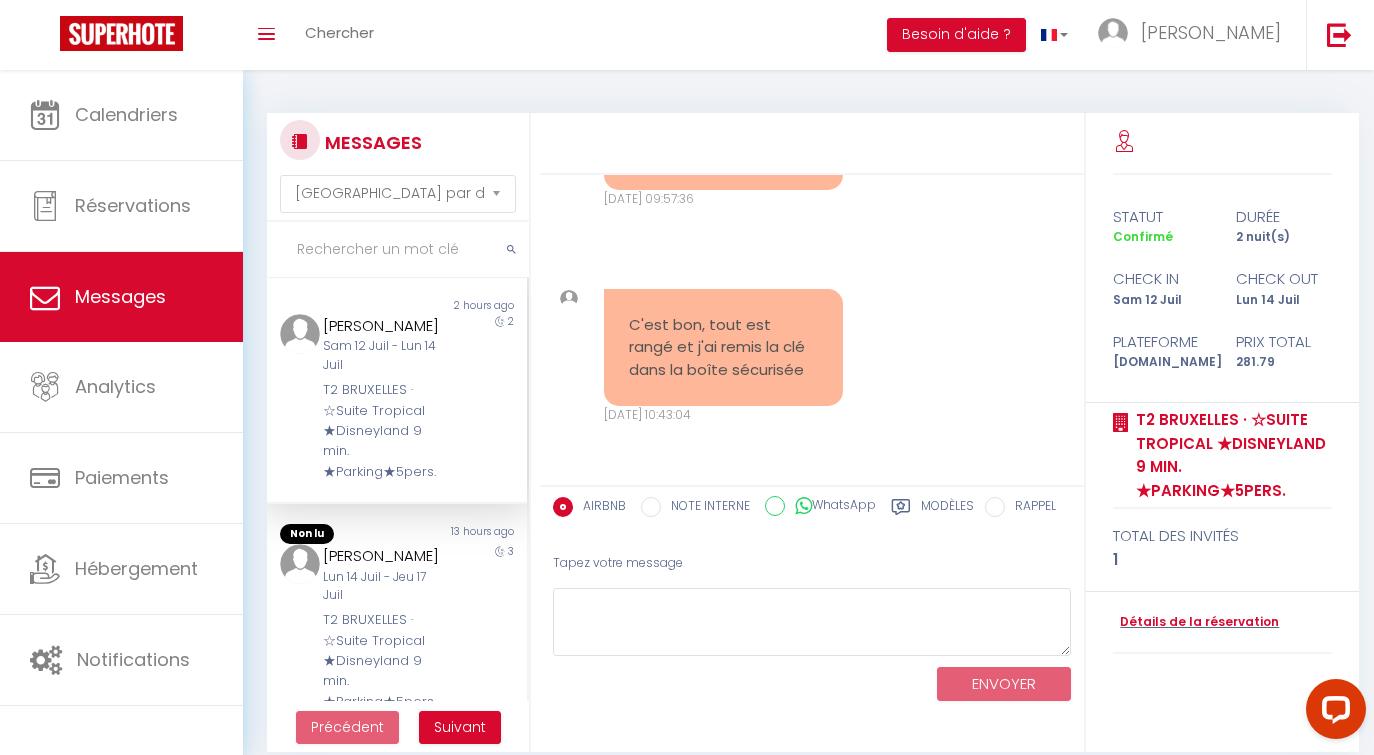 click on "Messages" at bounding box center (120, 296) 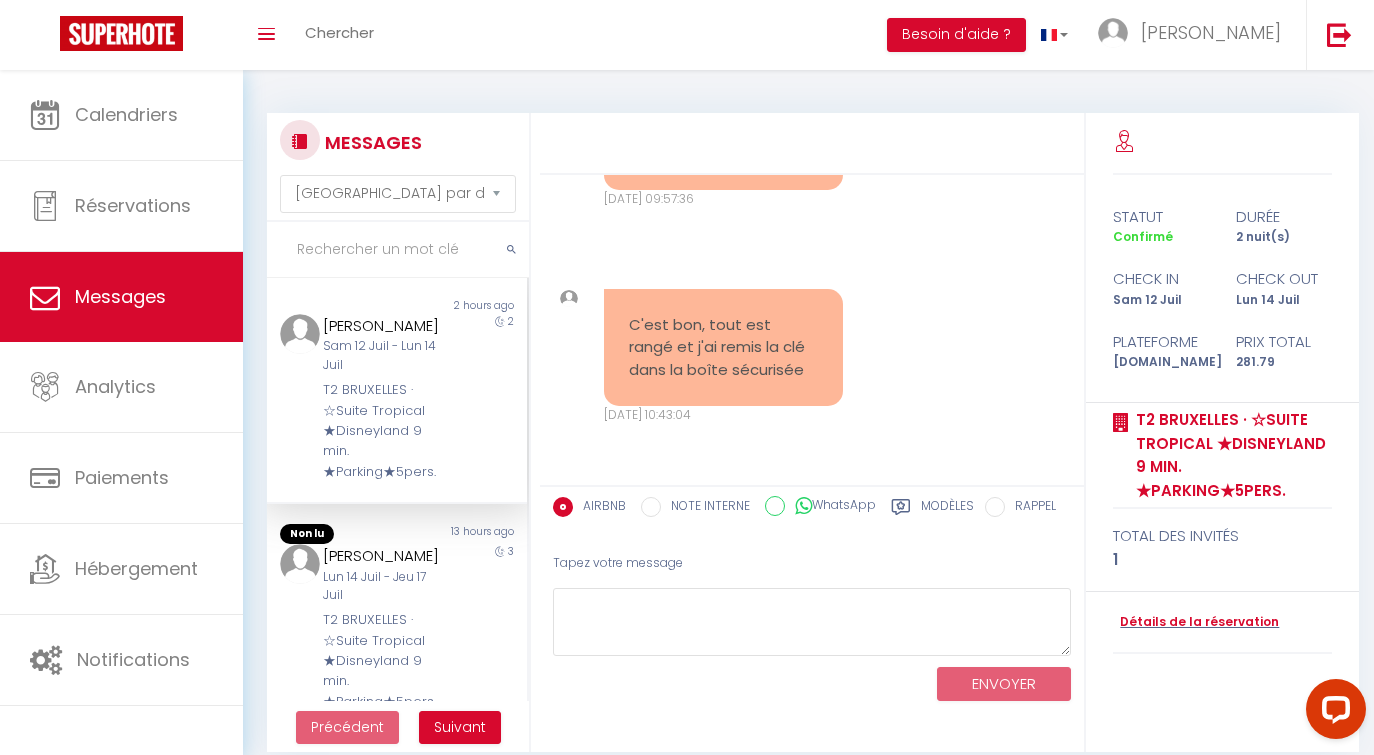 click on "MESSAGES   Trier par date de réservation   Trier par date de message" at bounding box center (398, 167) 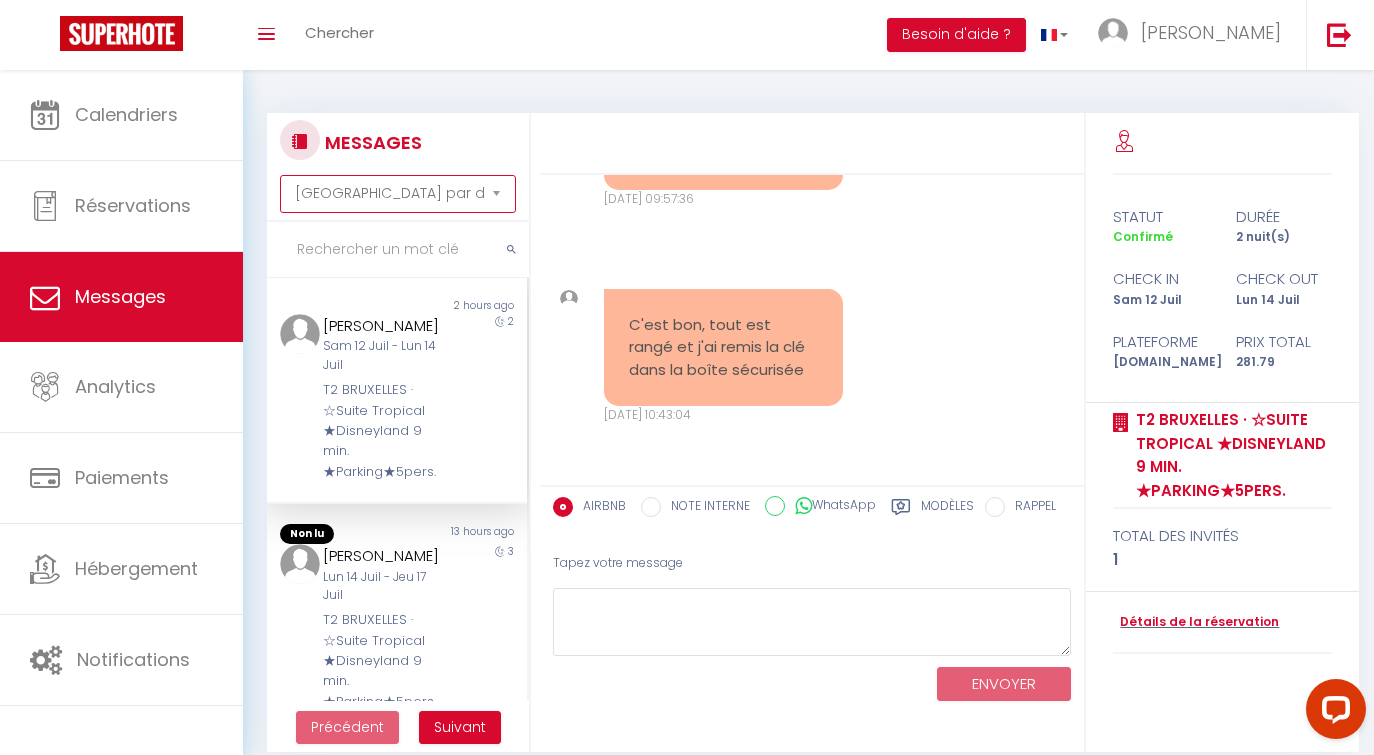 click on "2" at bounding box center (494, 398) 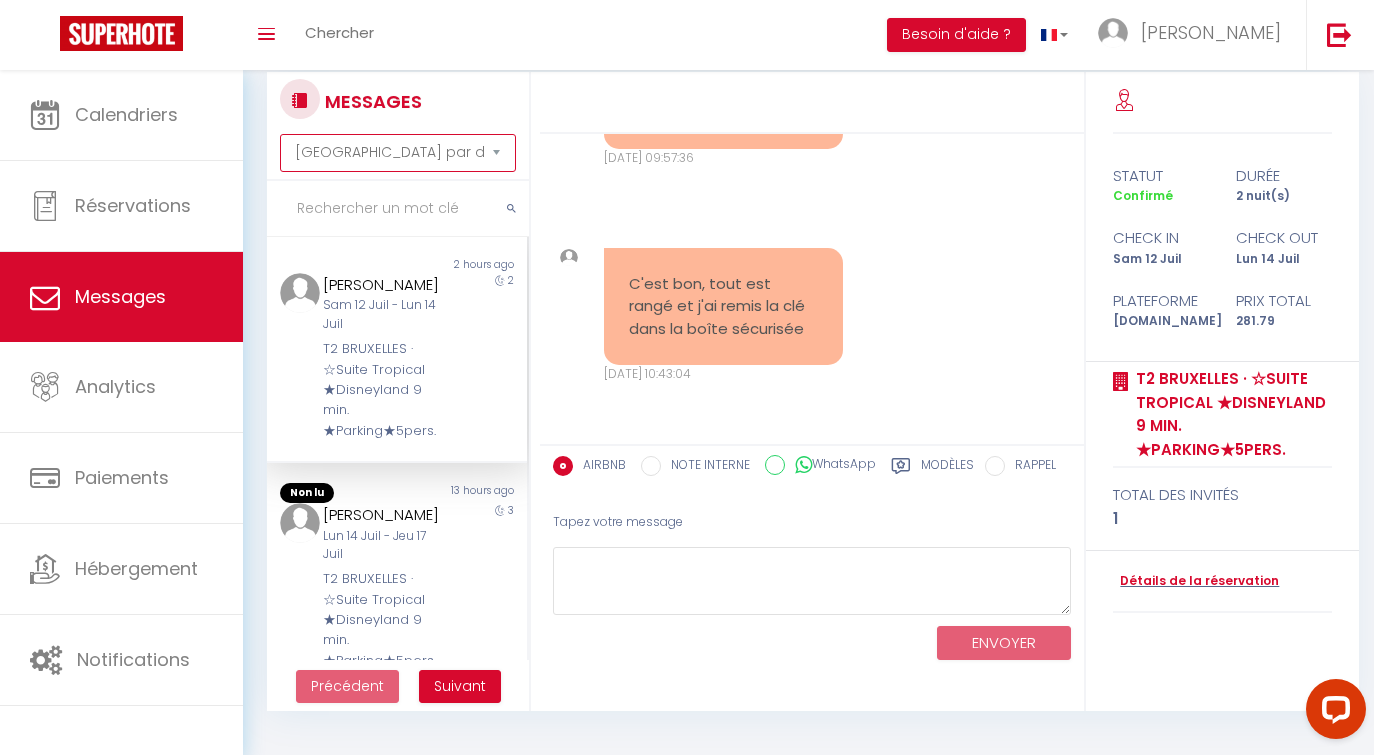 scroll, scrollTop: 70, scrollLeft: 0, axis: vertical 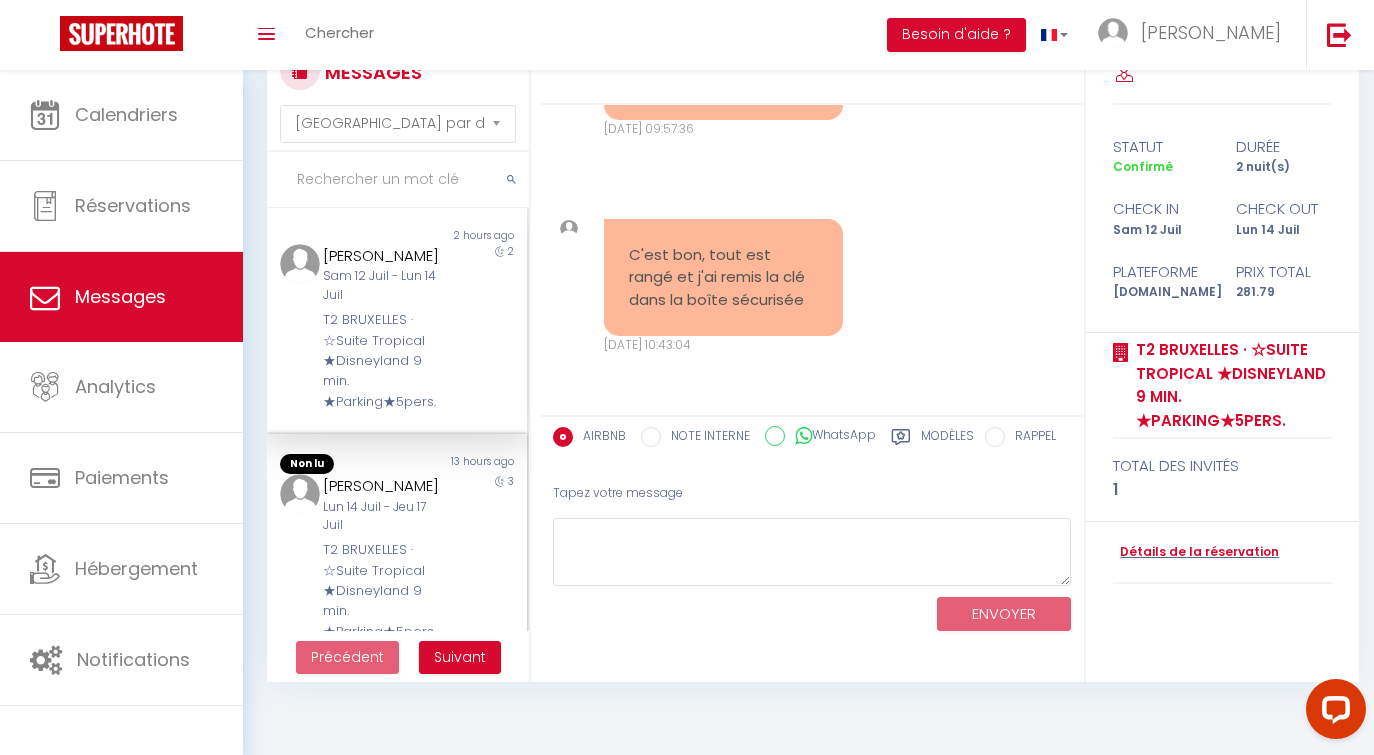 click on "Lun 14 Juil - Jeu 17 Juil" at bounding box center (386, 517) 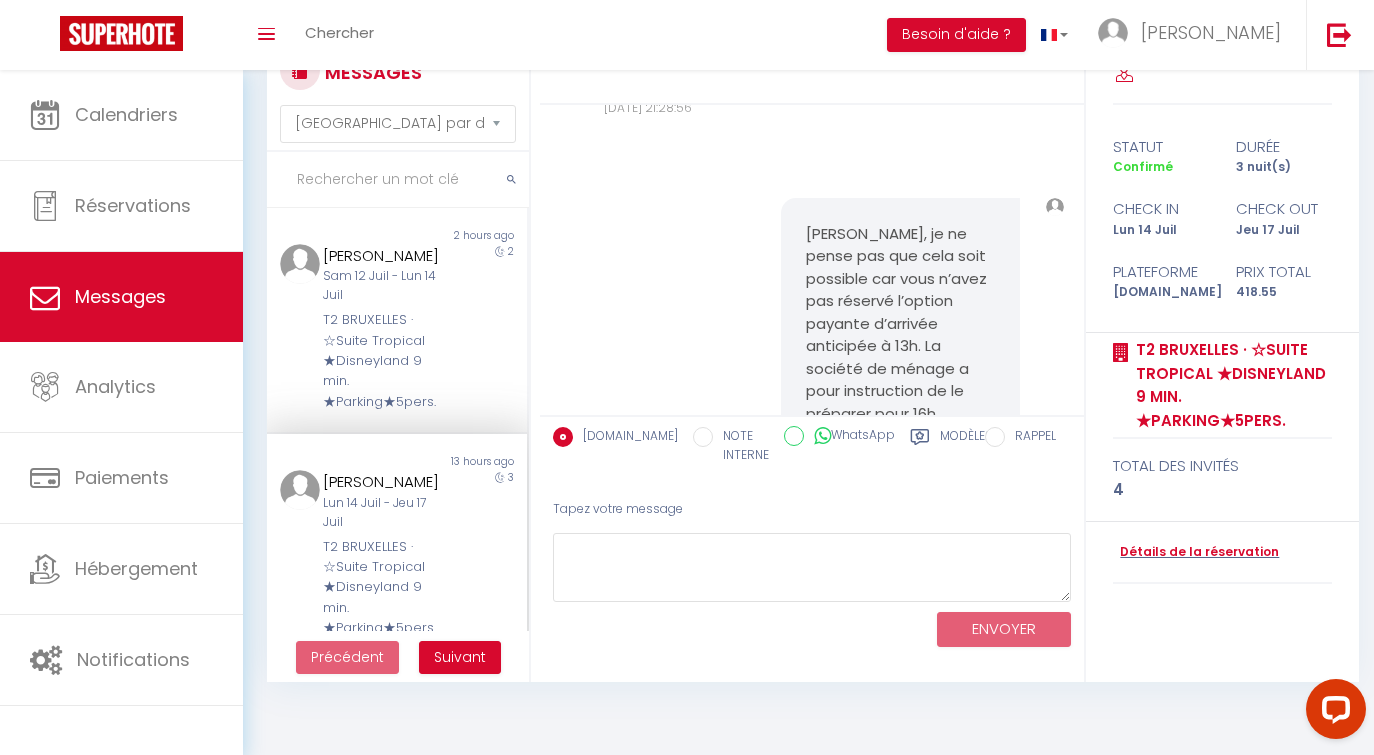 scroll, scrollTop: 7736, scrollLeft: 0, axis: vertical 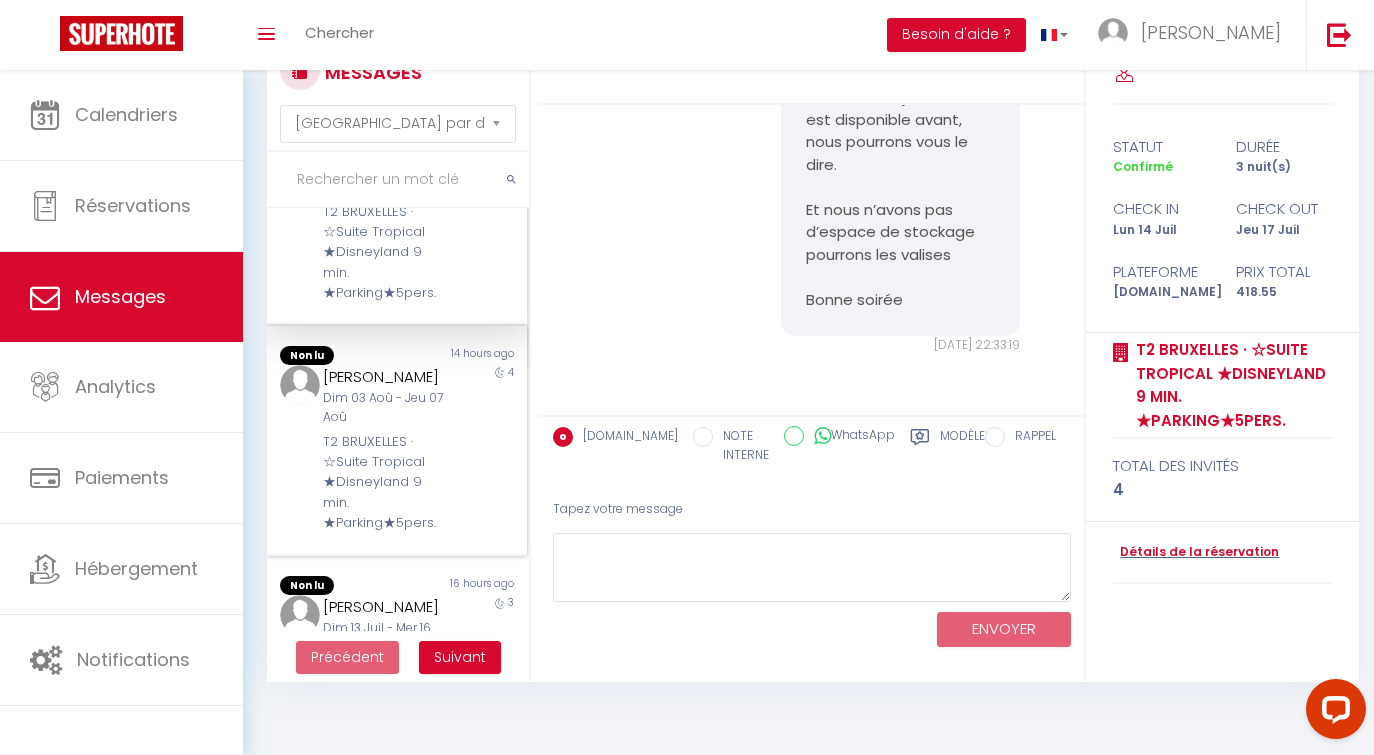 click on "T2 BRUXELLES · ☆Suite Tropical ★Disneyland 9 min. ★Parking★5pers." at bounding box center [386, 483] 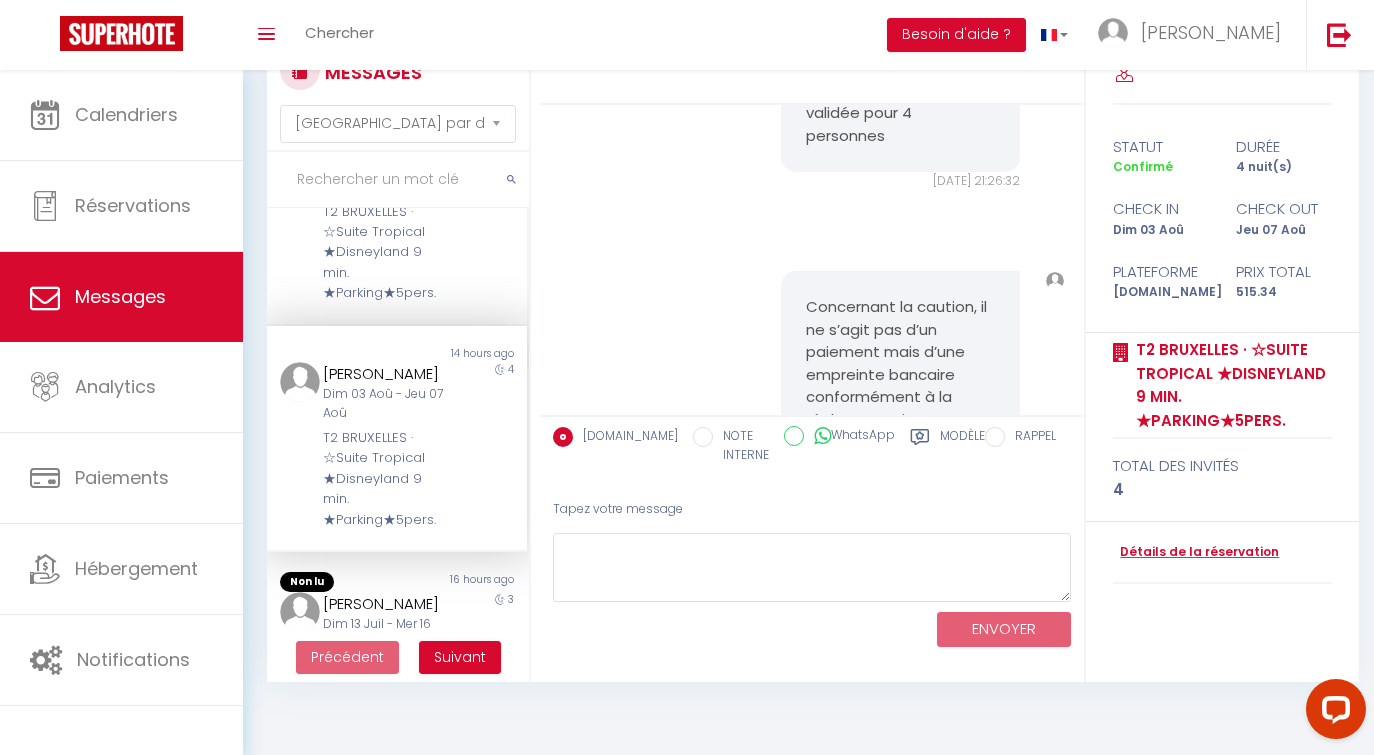 scroll, scrollTop: 3016, scrollLeft: 0, axis: vertical 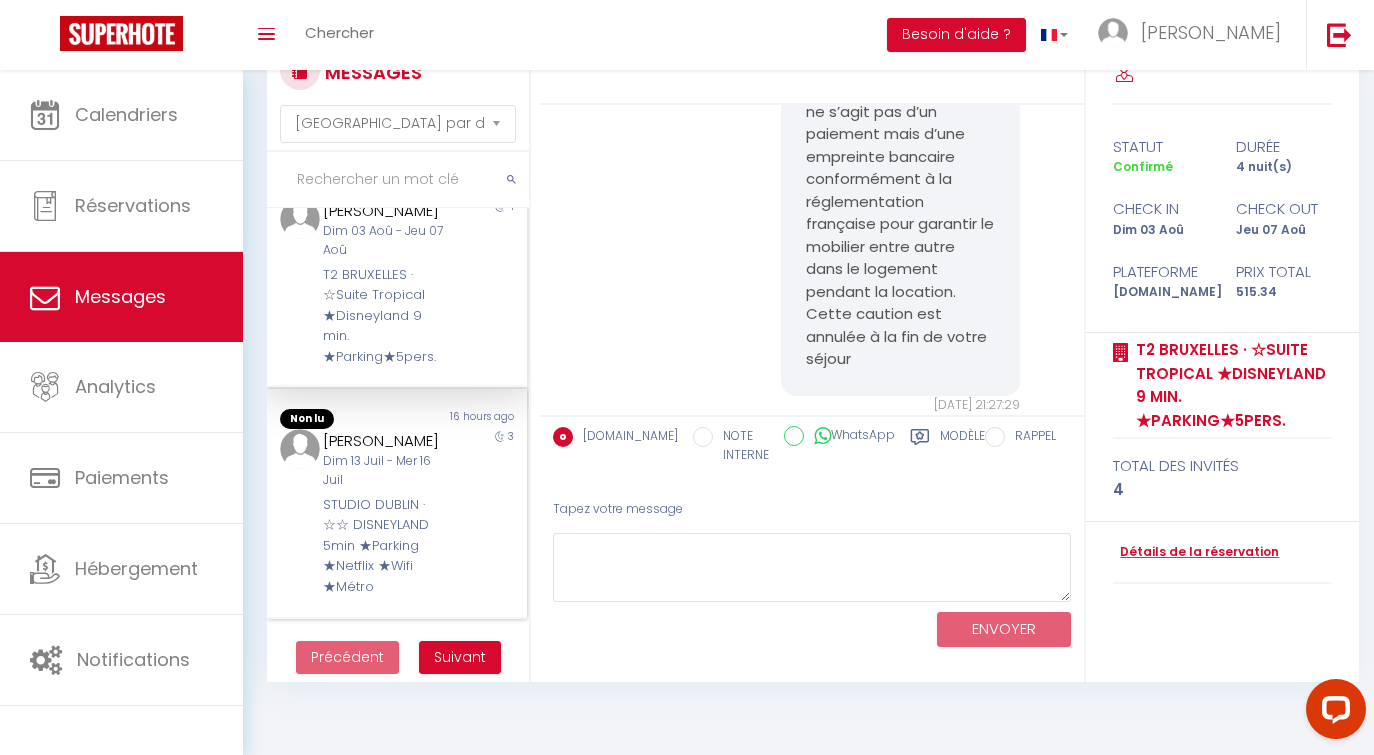 click on "[PERSON_NAME]" at bounding box center [386, 441] 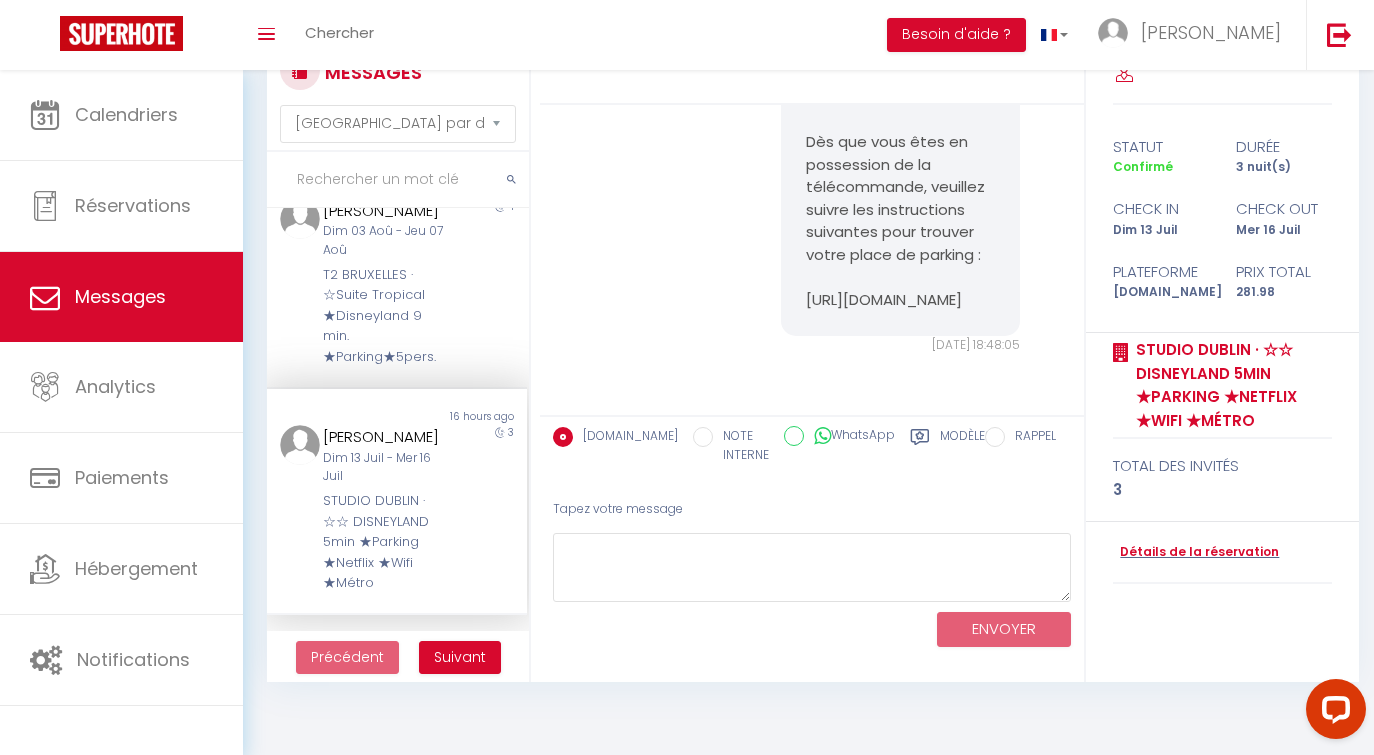 scroll, scrollTop: 9812, scrollLeft: 0, axis: vertical 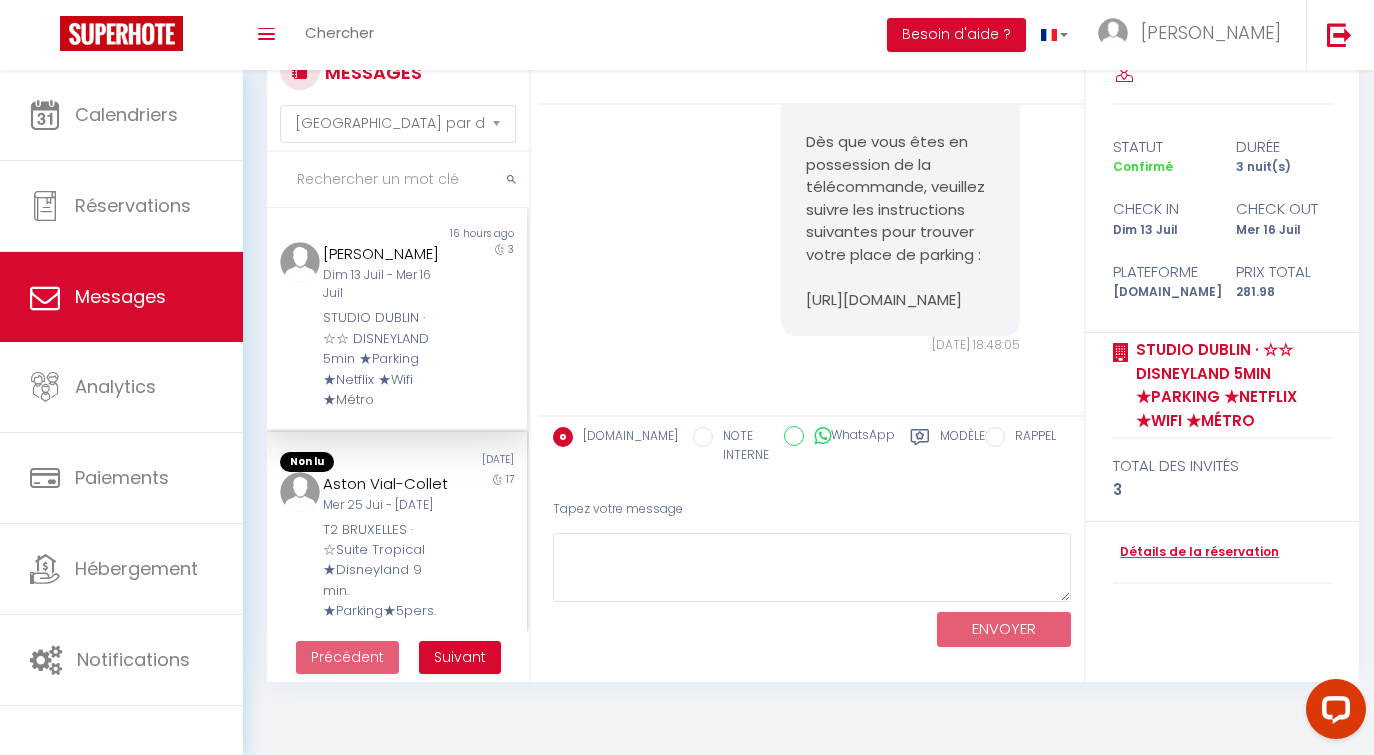 click on "Aston Vial-Collet" at bounding box center [386, 484] 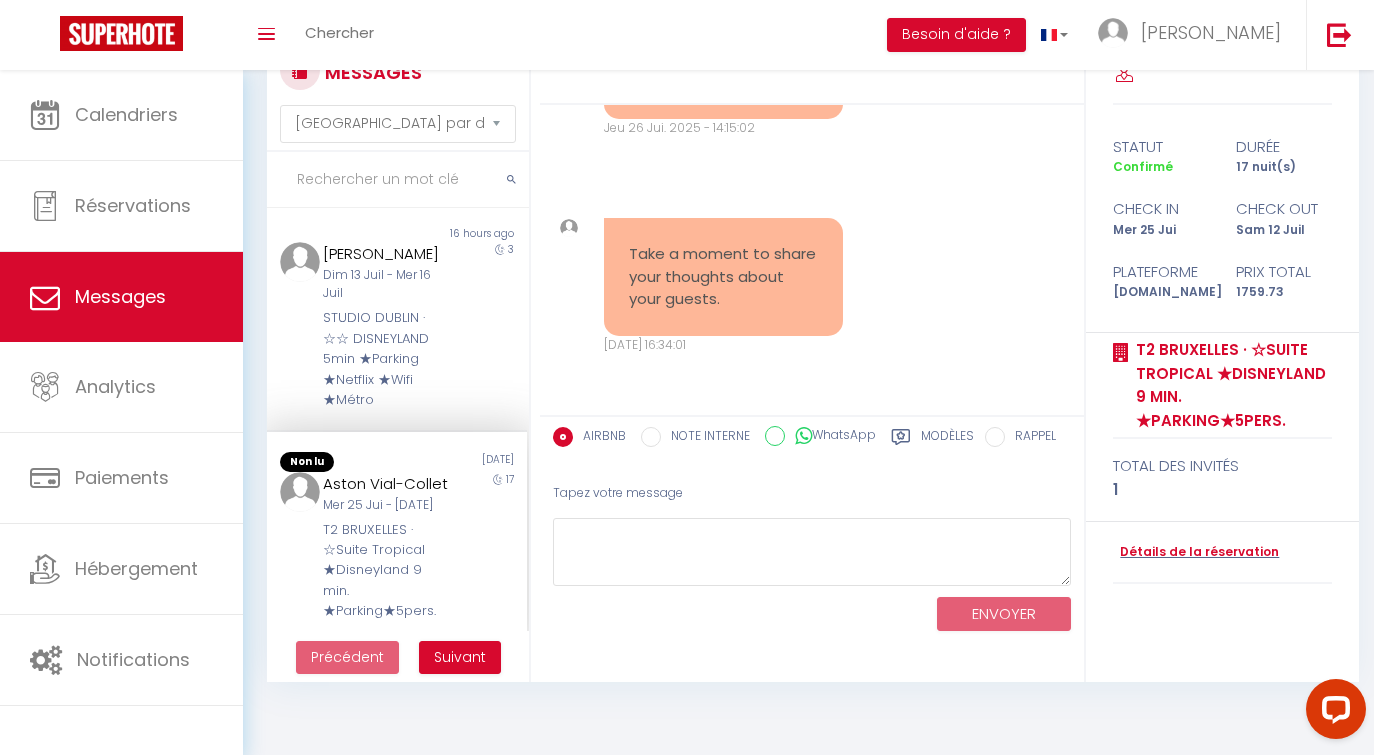 scroll, scrollTop: 5022, scrollLeft: 0, axis: vertical 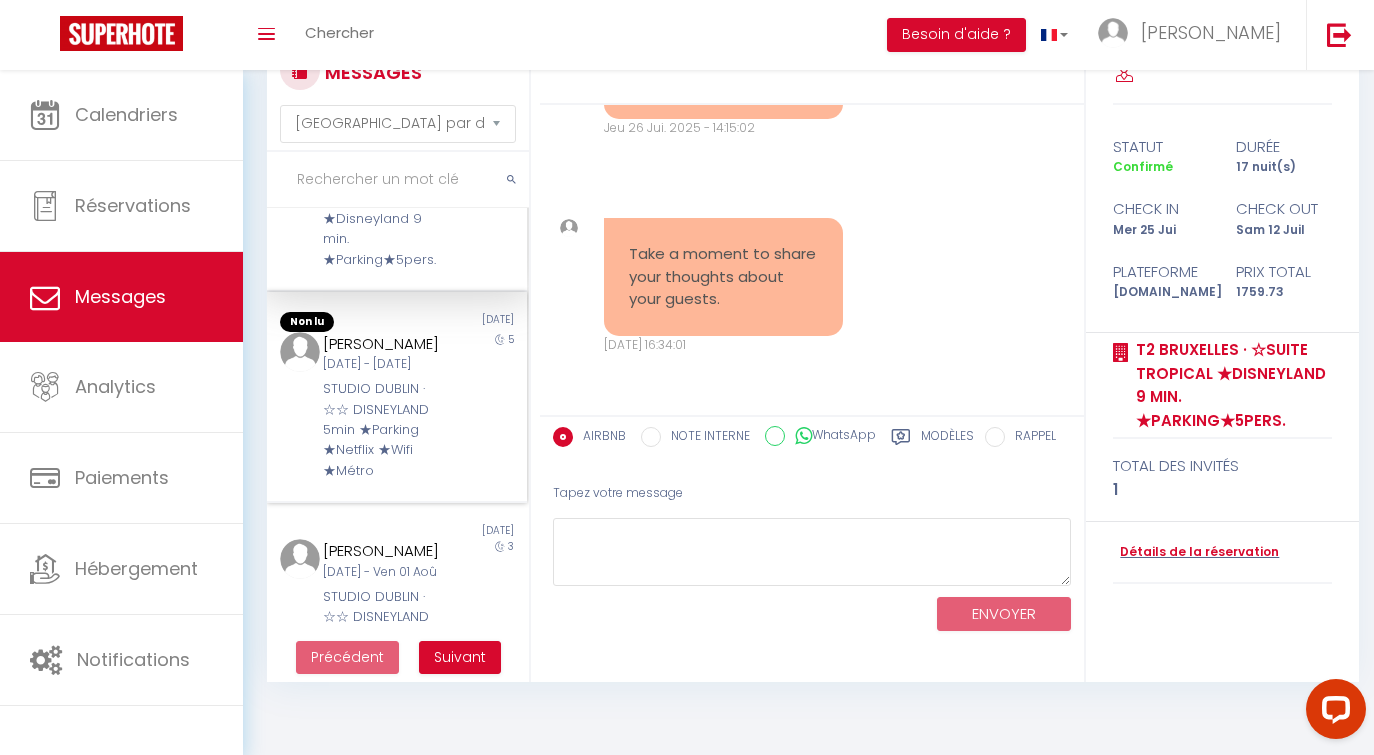 click on "Aldo MAGRì   Mar 08 Juil - Dim 13 Juil   STUDIO DUBLIN · ☆☆ DISNEYLAND 5min ★Parking ★Netflix ★Wifi ★Métro" at bounding box center [386, 407] 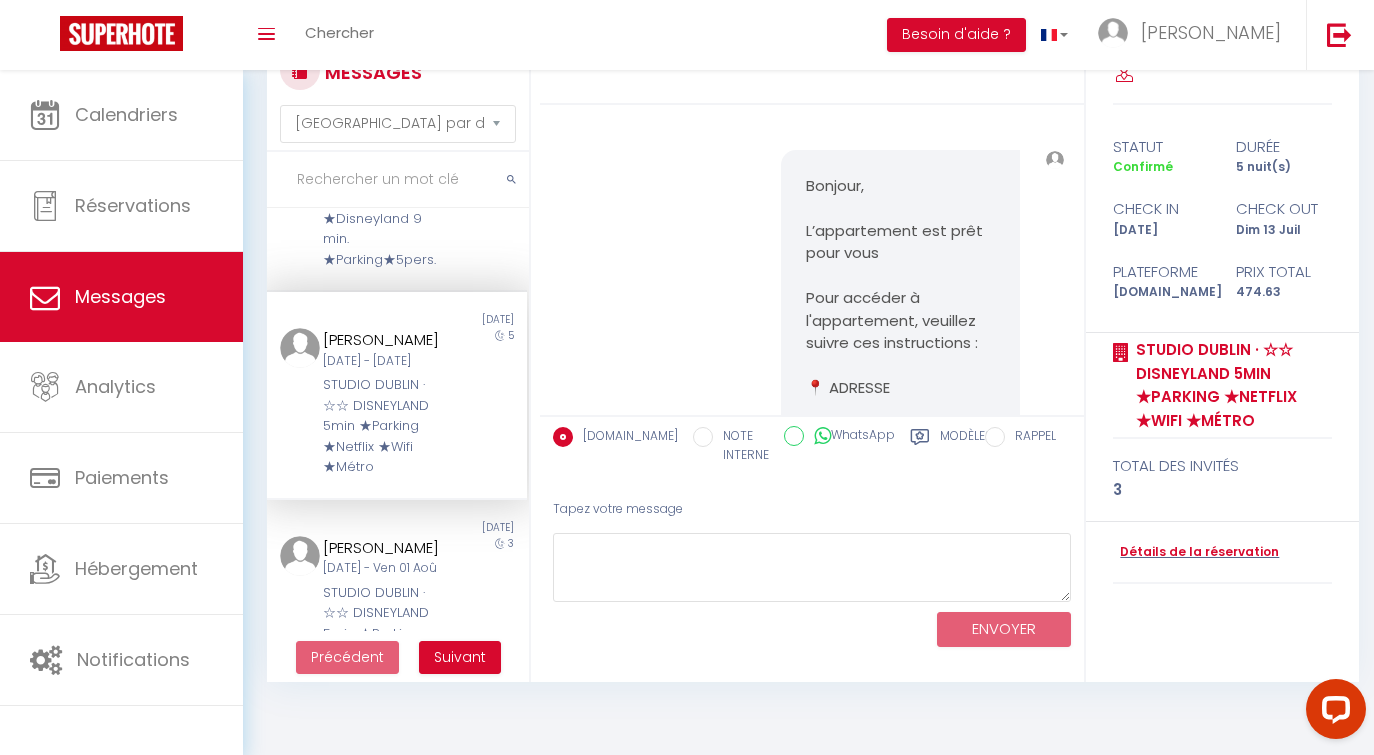 scroll, scrollTop: 7060, scrollLeft: 0, axis: vertical 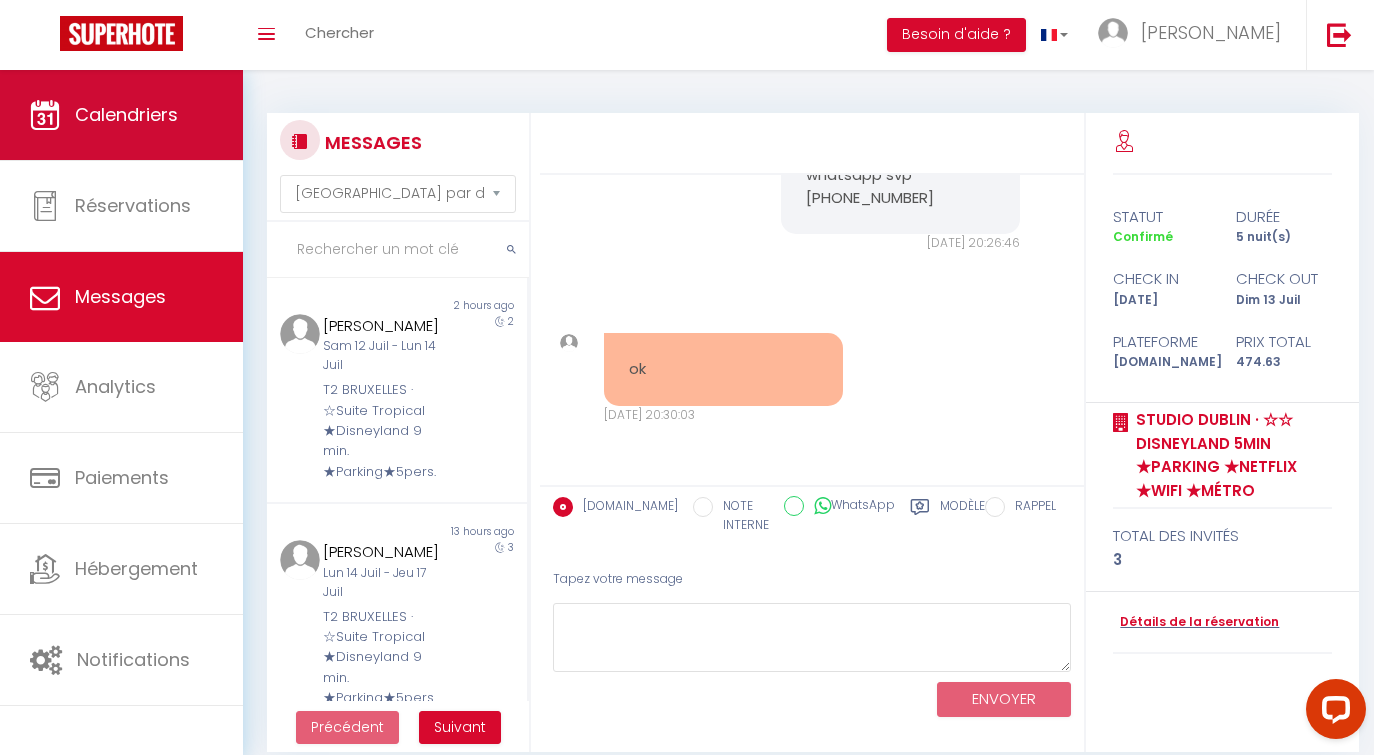 click on "Calendriers" at bounding box center (126, 114) 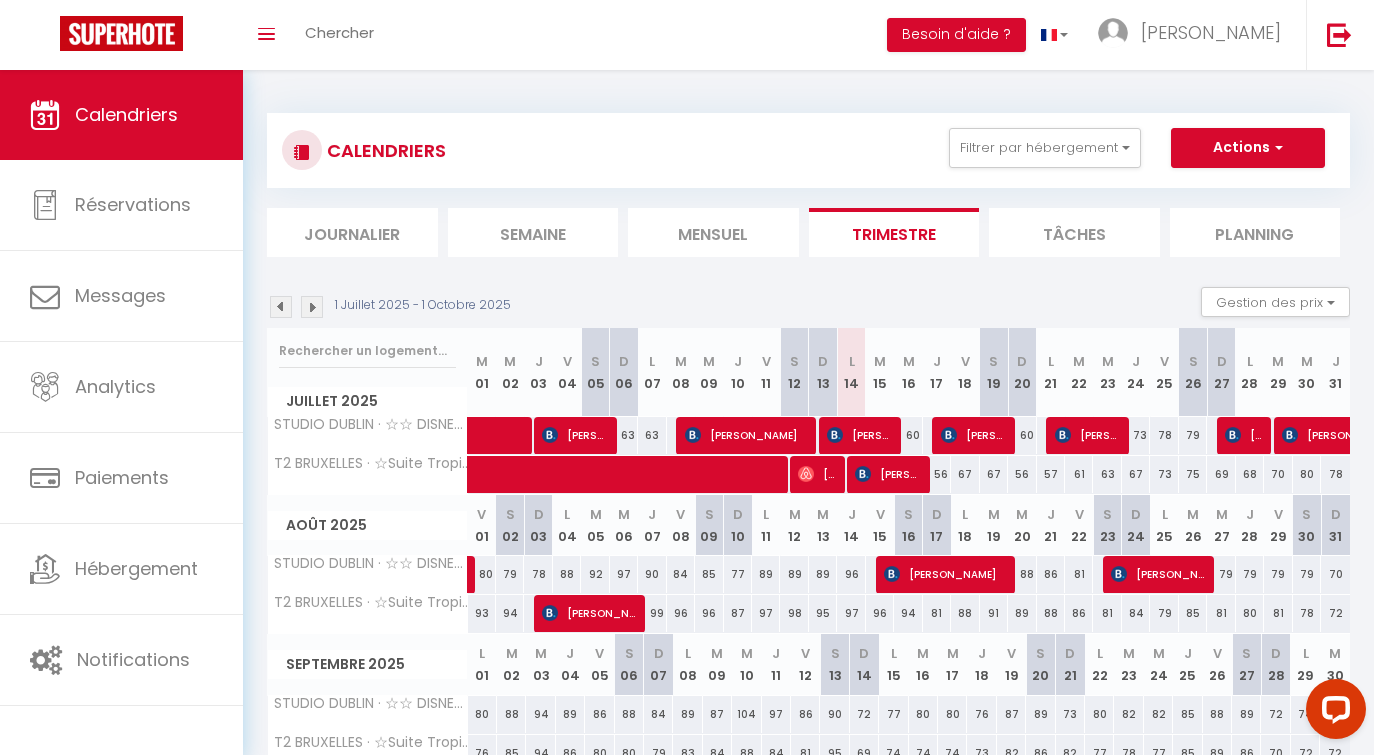click on "[PERSON_NAME]" at bounding box center [859, 435] 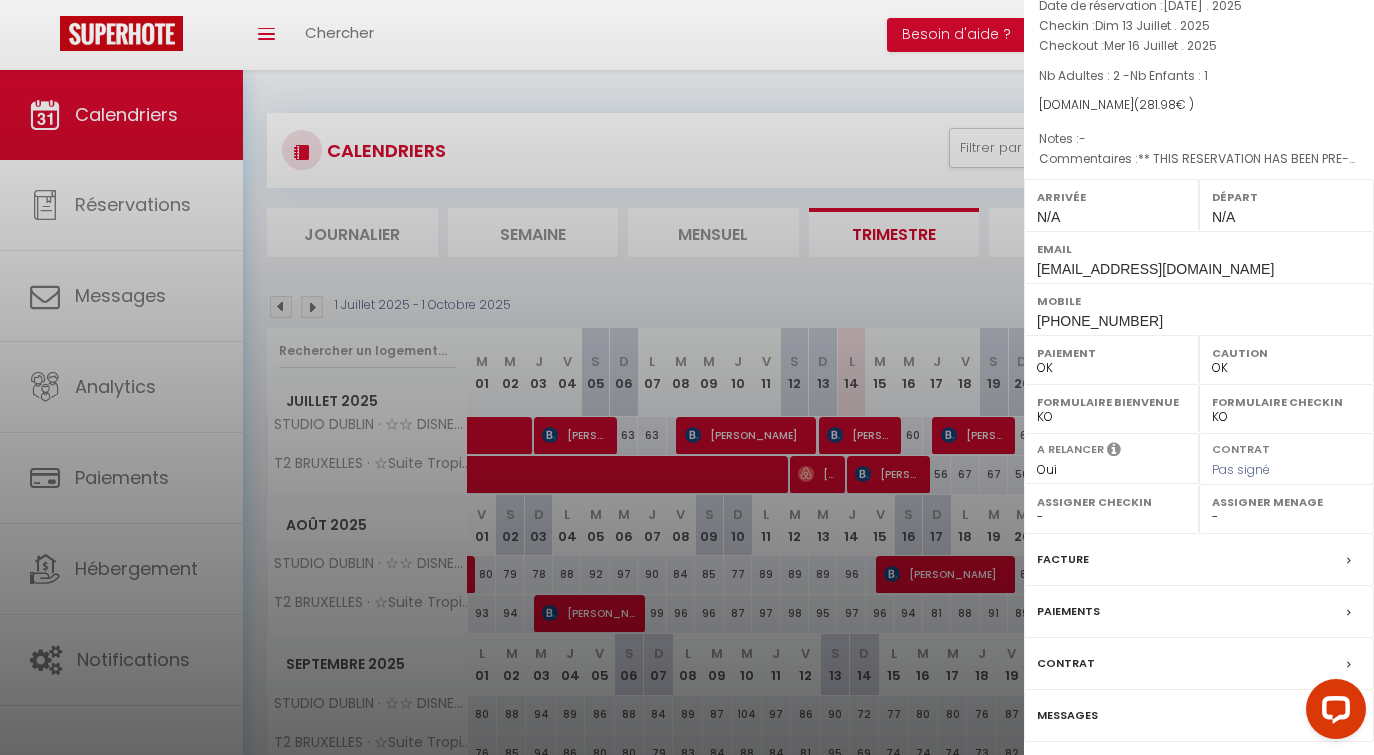 scroll, scrollTop: 223, scrollLeft: 0, axis: vertical 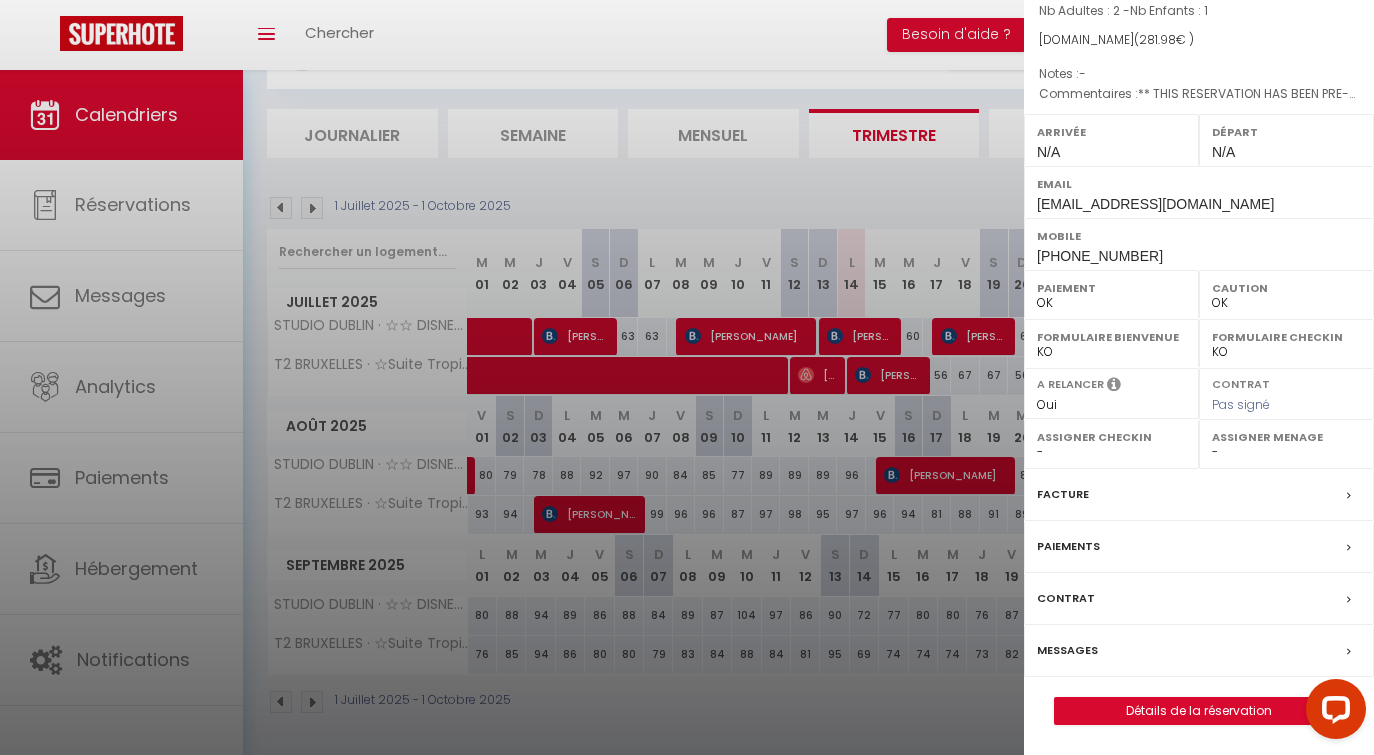 click on "Messages" at bounding box center (1067, 650) 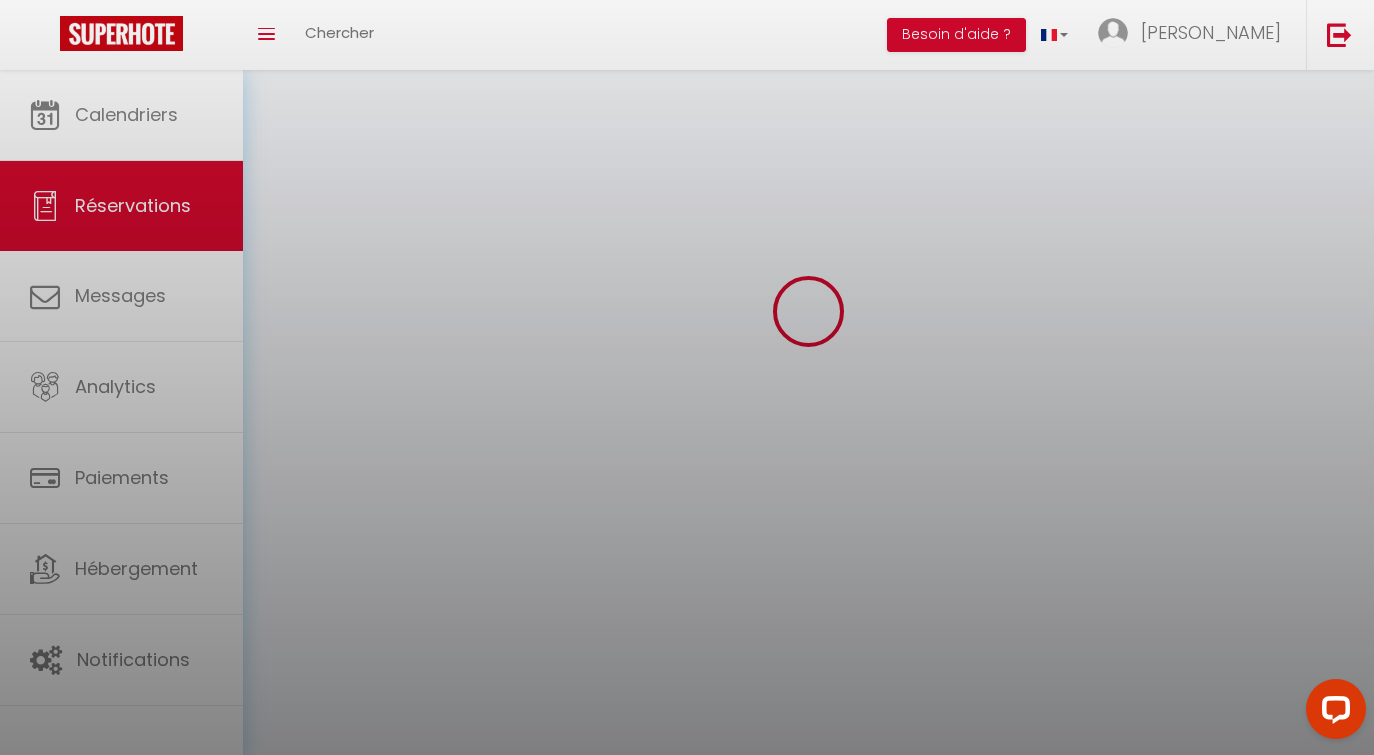scroll, scrollTop: 0, scrollLeft: 0, axis: both 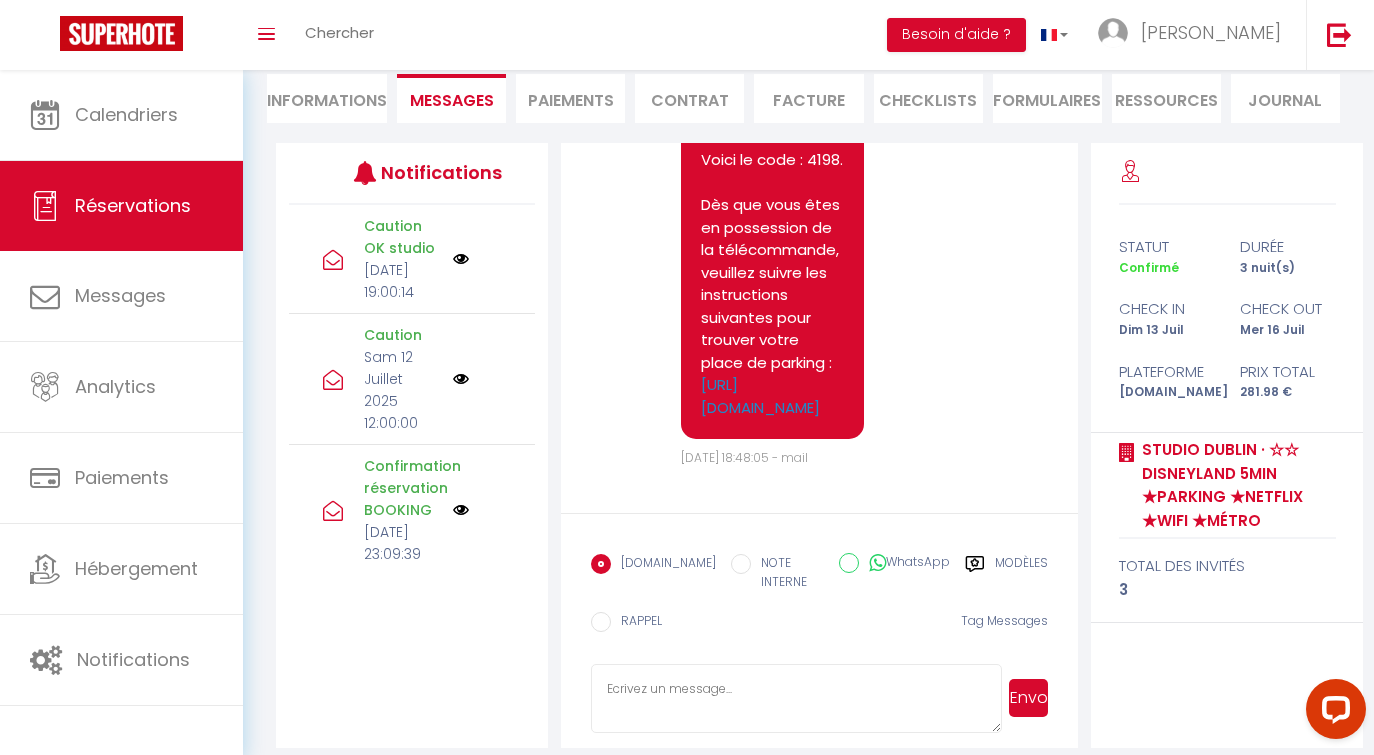 click at bounding box center [797, 699] 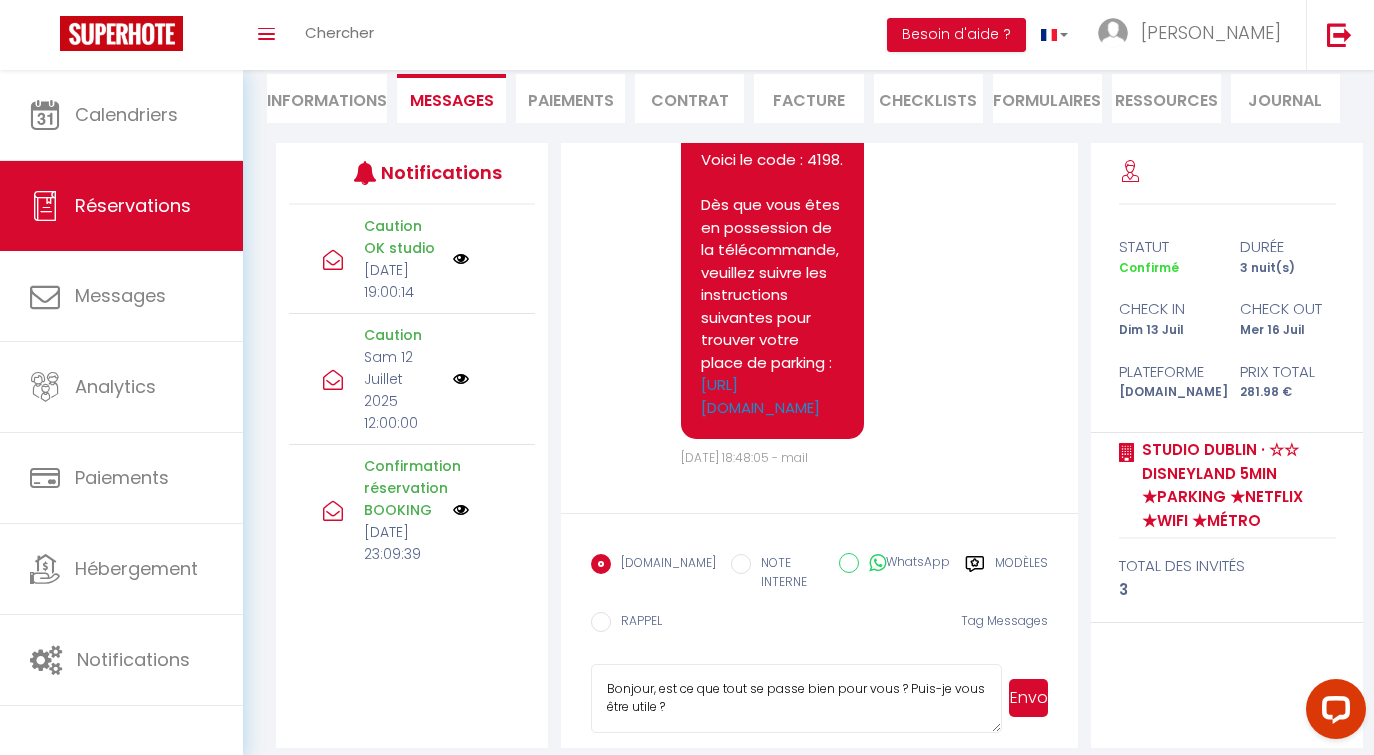 type on "Bonjour, est ce que tout se passe bien pour vous ? Puis-je vous être utile ?" 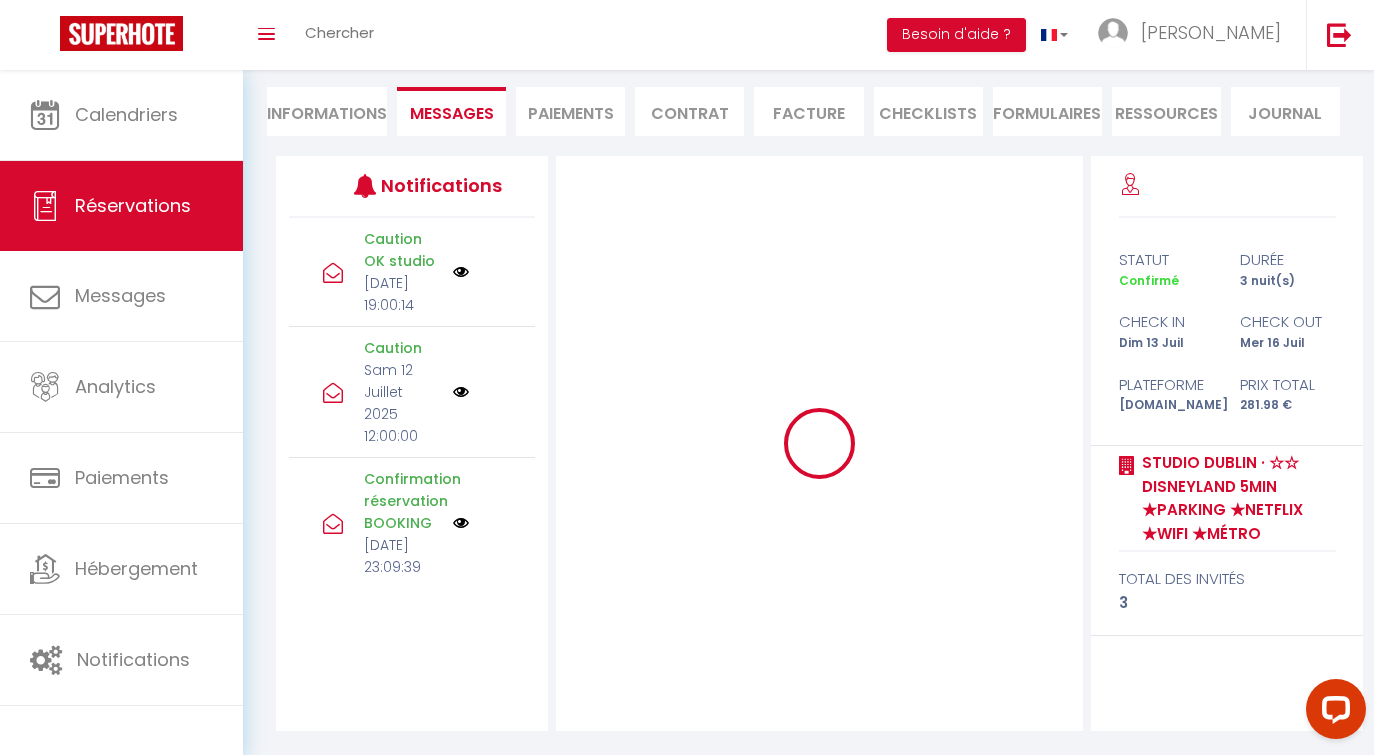 scroll, scrollTop: 175, scrollLeft: 0, axis: vertical 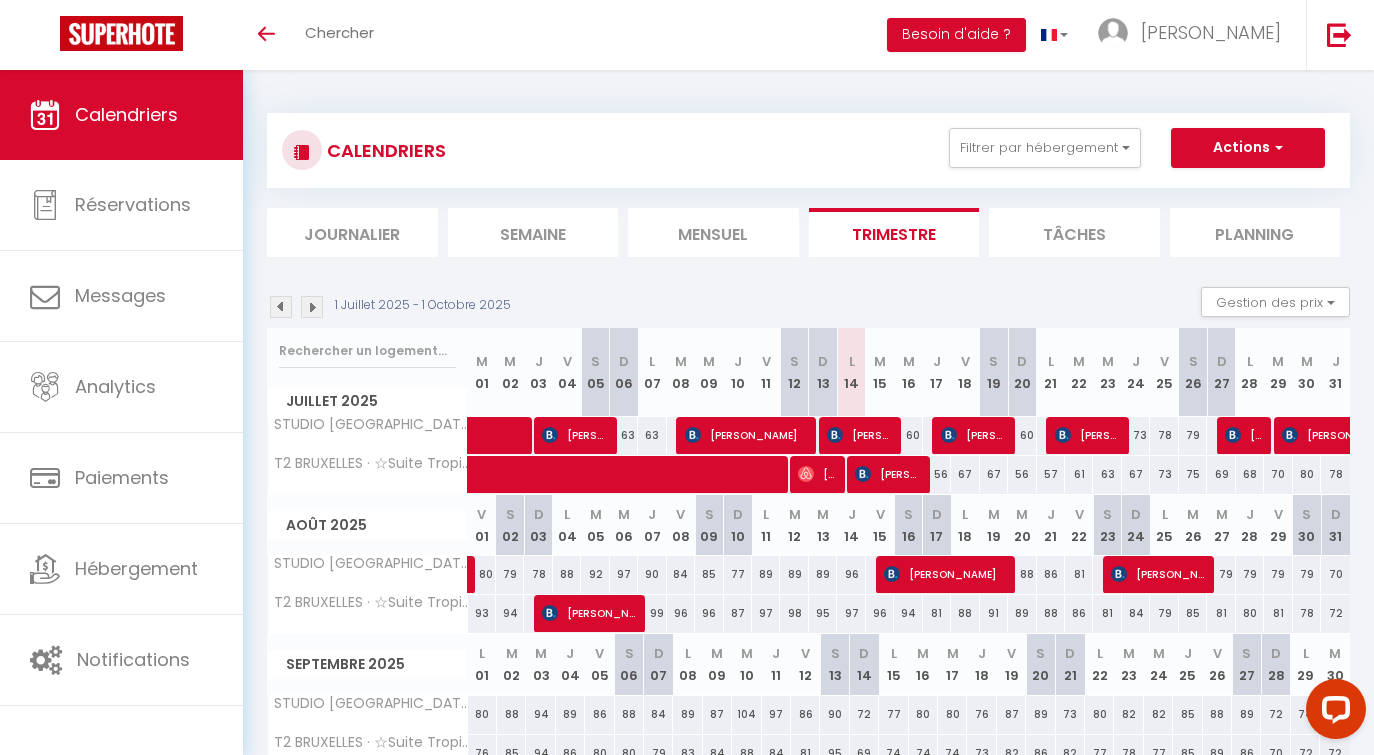 click on "[PERSON_NAME]" at bounding box center [574, 435] 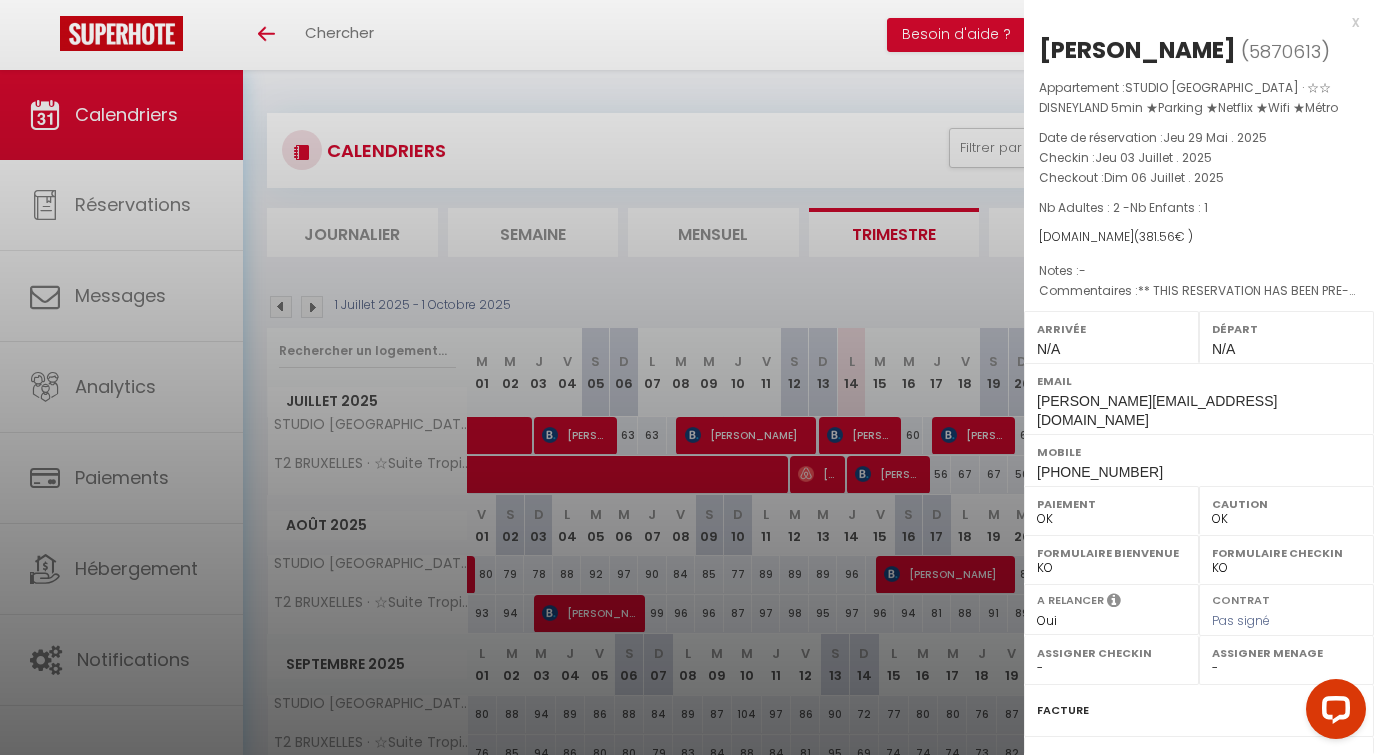 click at bounding box center (687, 377) 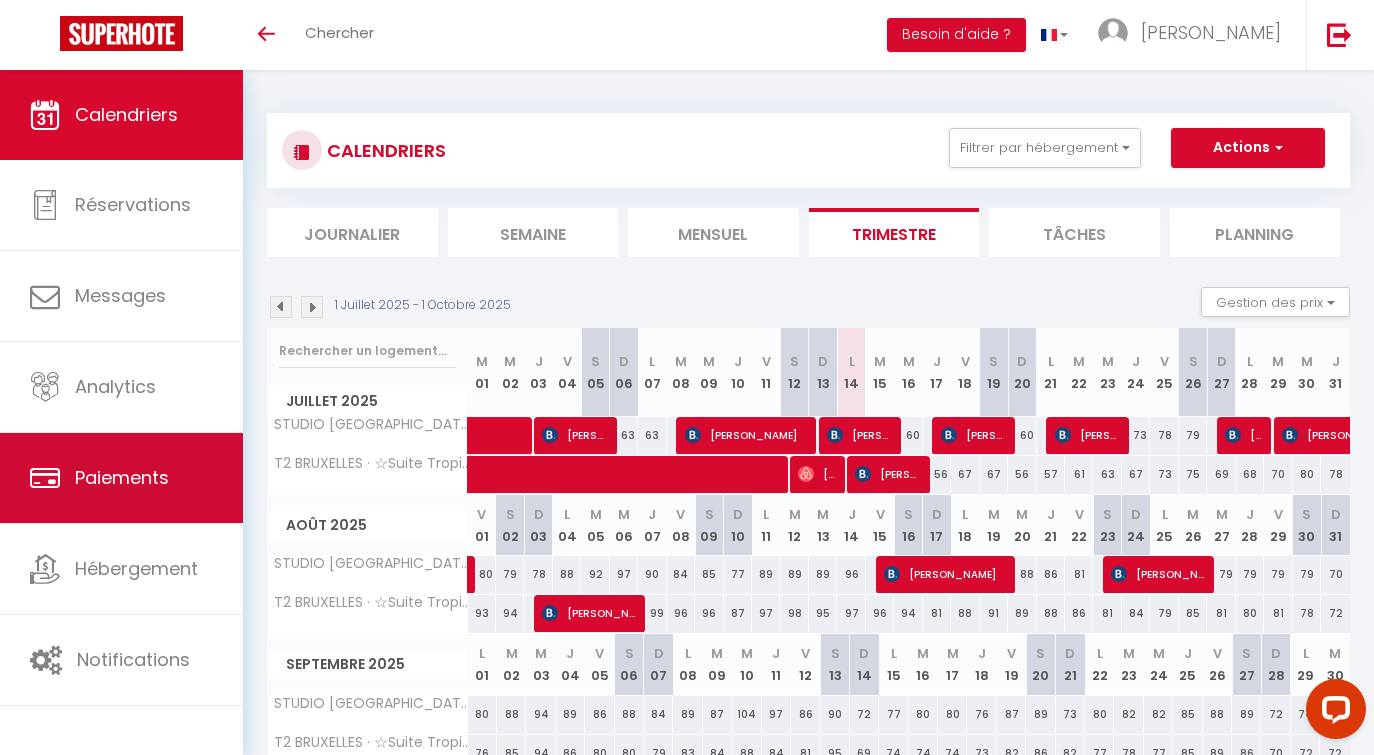 click on "Paiements" at bounding box center [121, 478] 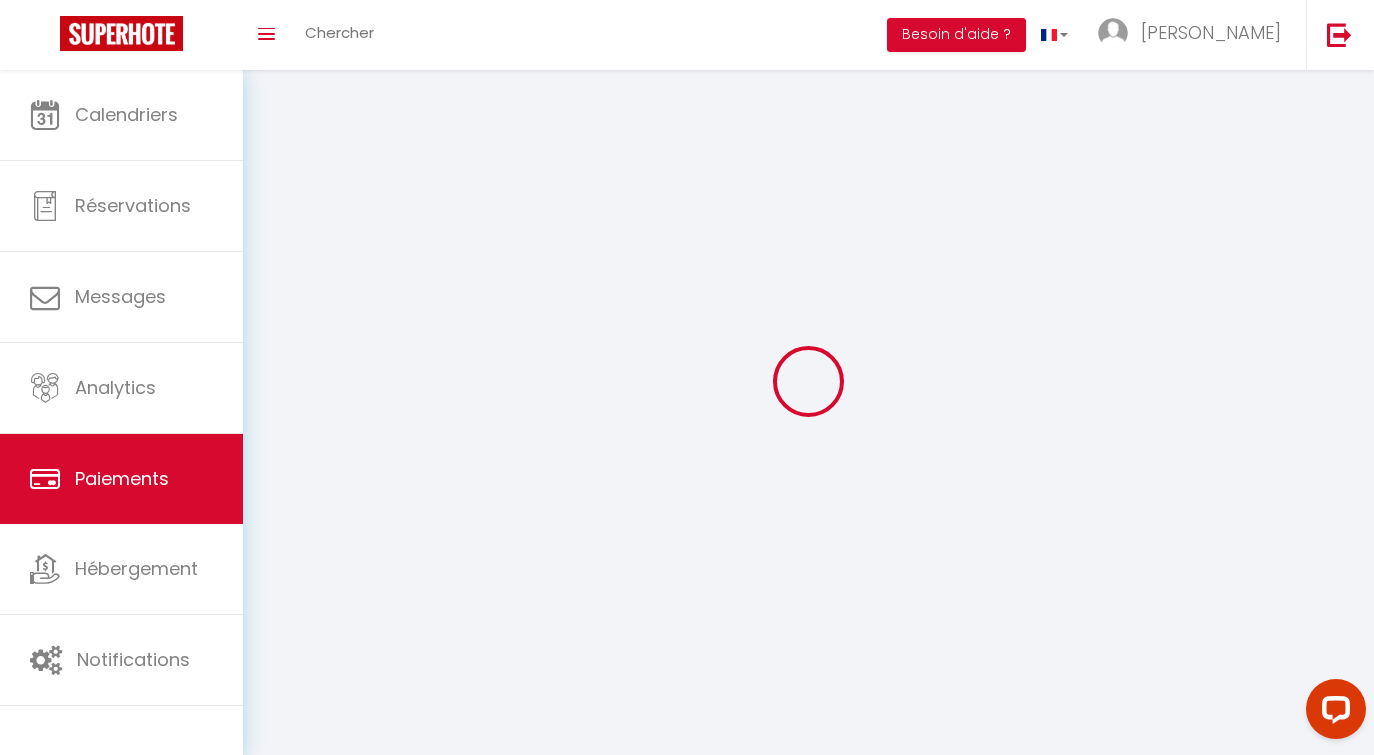 select on "2" 